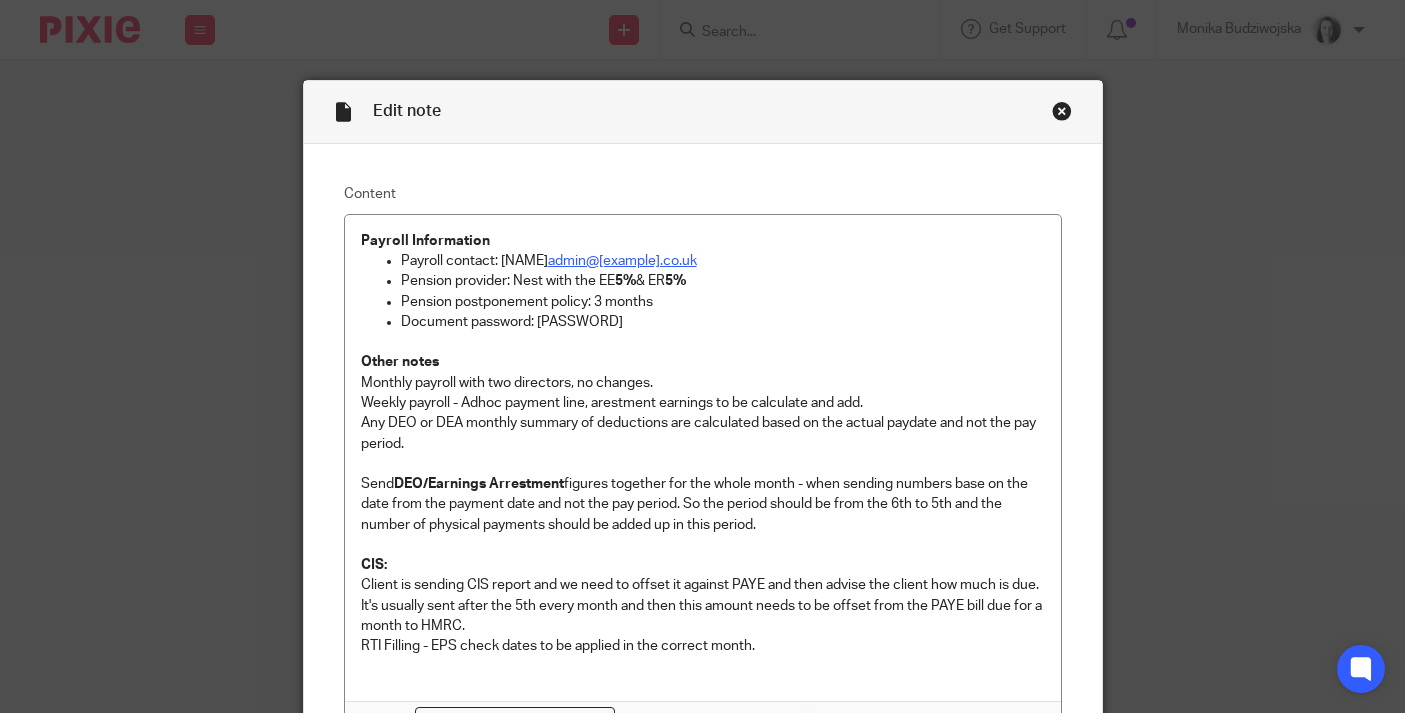 scroll, scrollTop: 0, scrollLeft: 0, axis: both 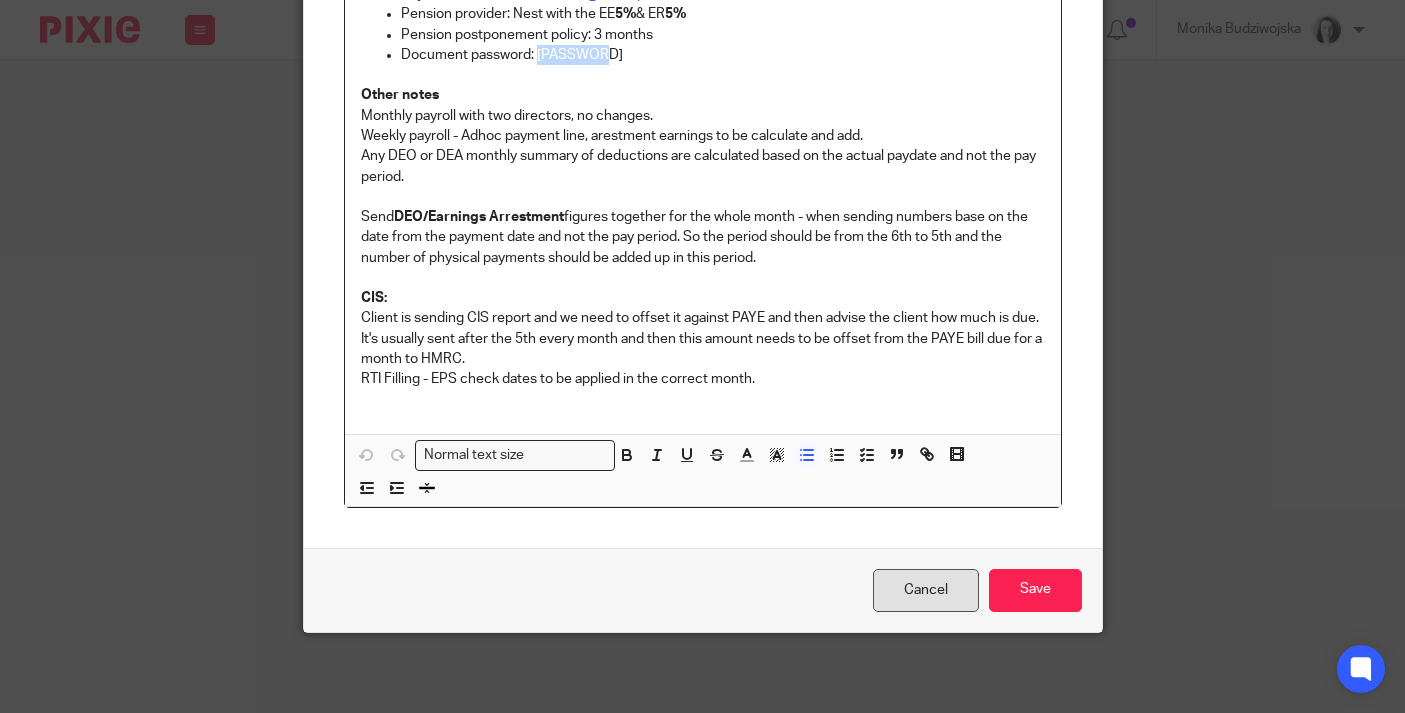 click on "Cancel" at bounding box center [926, 590] 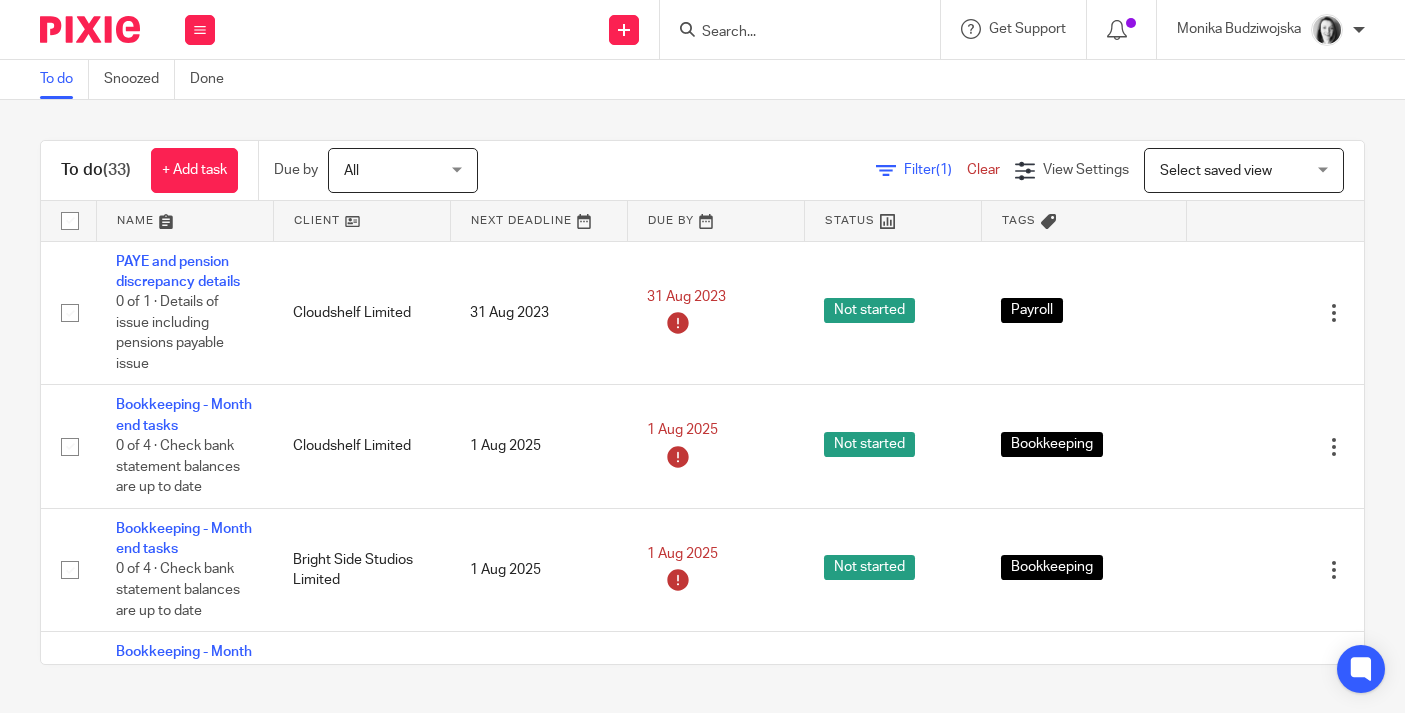 scroll, scrollTop: 0, scrollLeft: 0, axis: both 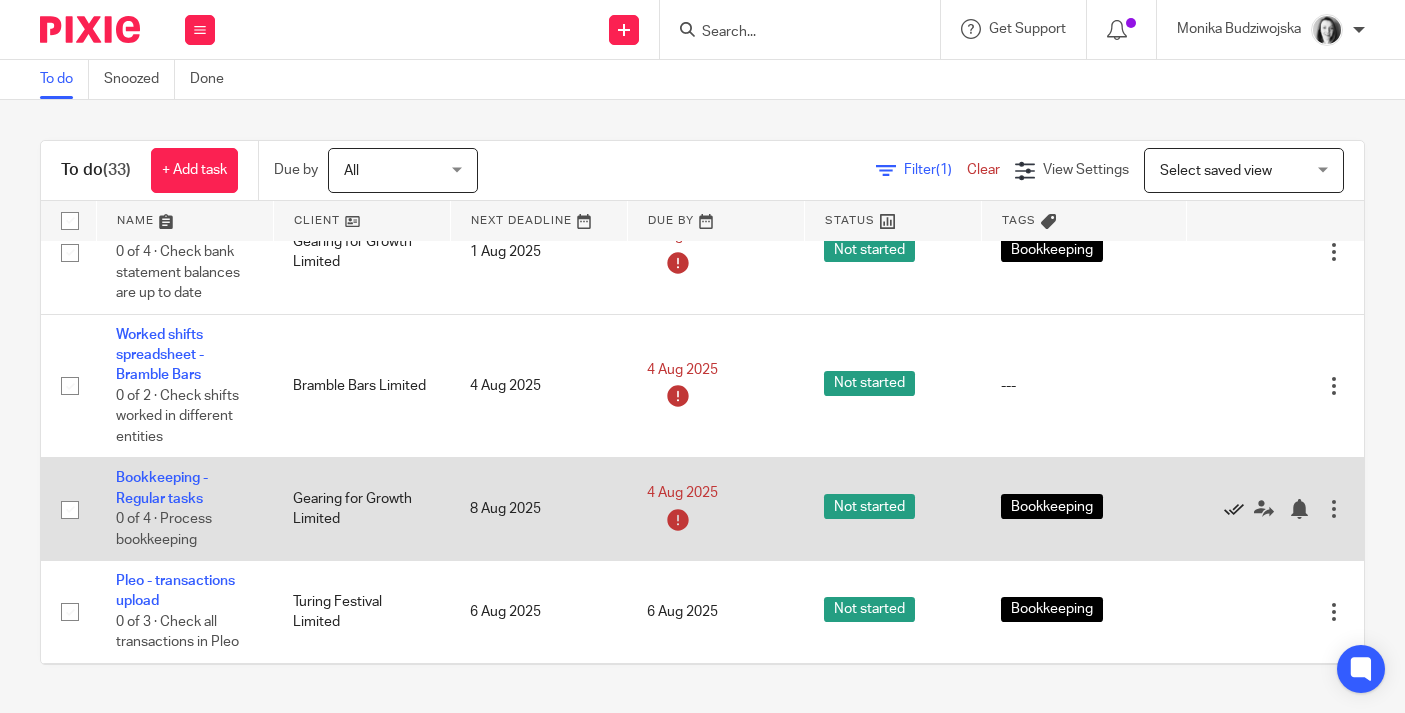click at bounding box center [1234, 509] 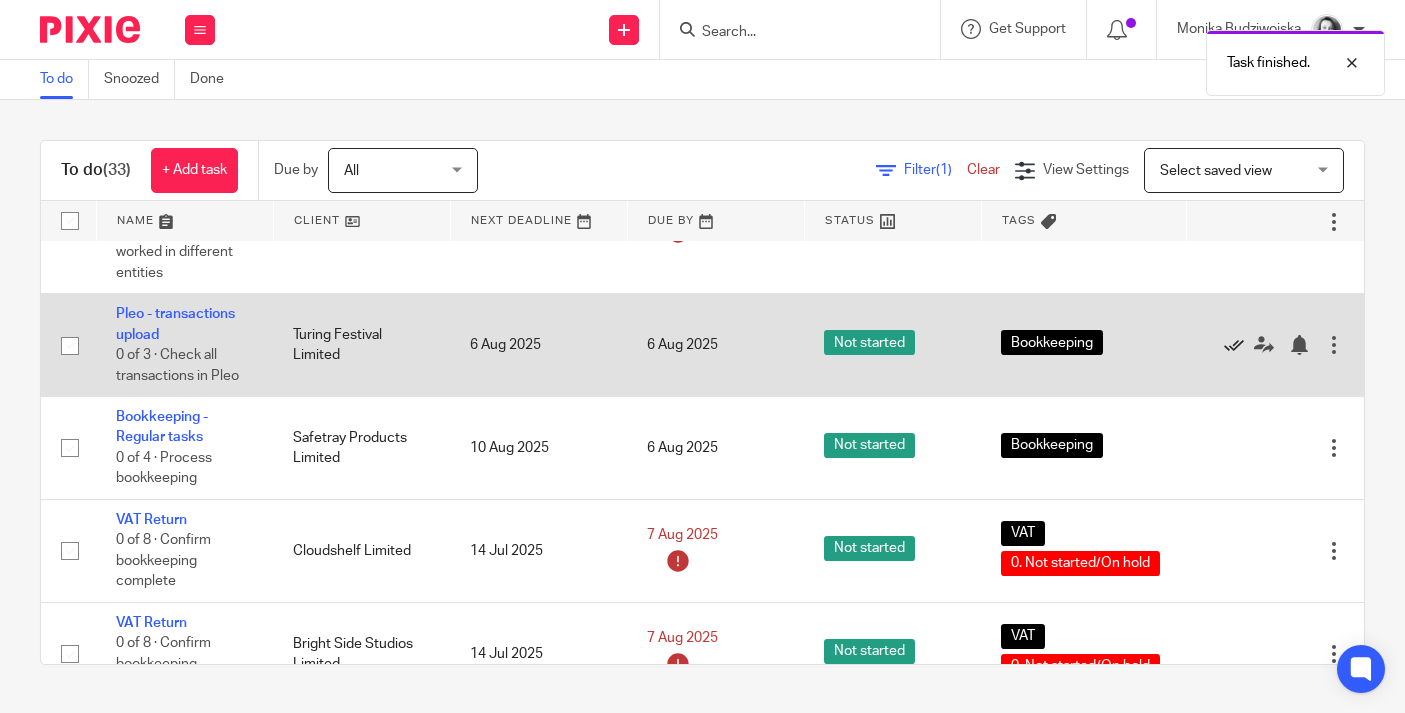 scroll, scrollTop: 1349, scrollLeft: 0, axis: vertical 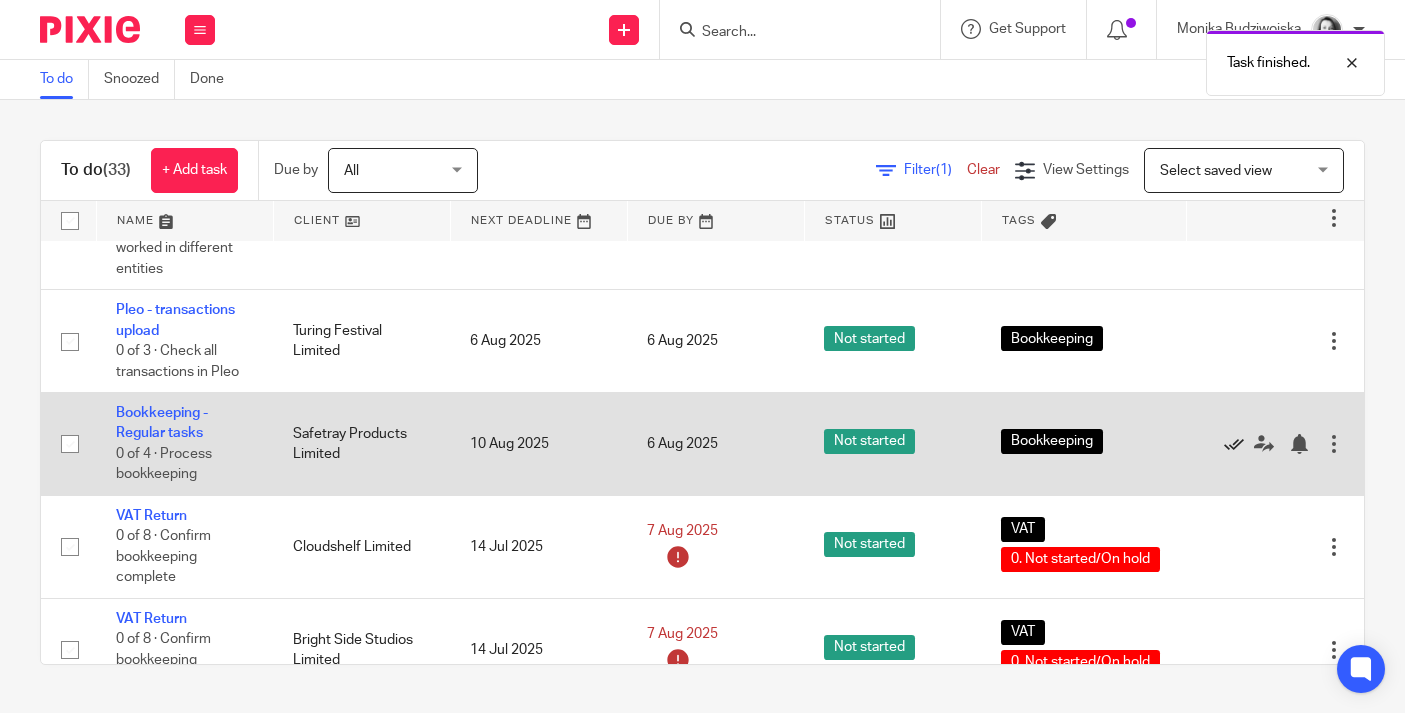 click at bounding box center [1234, 444] 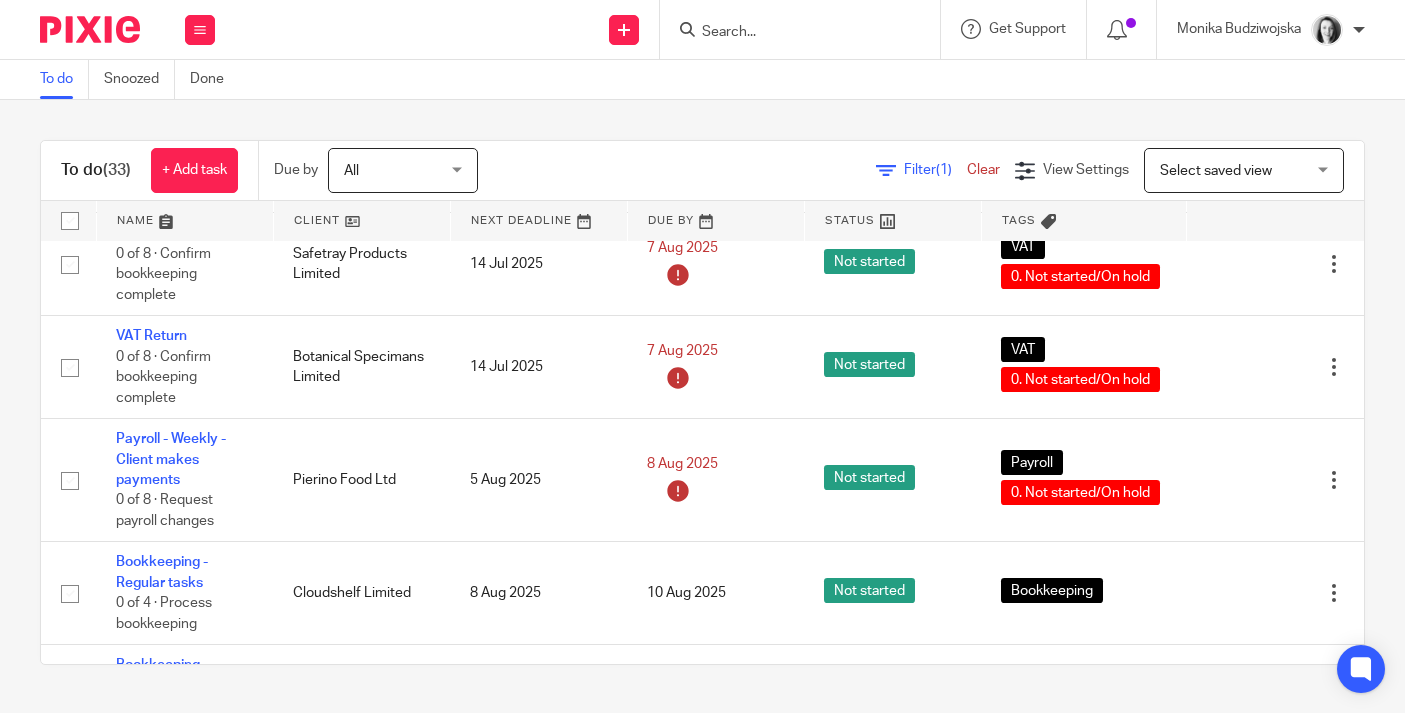 scroll, scrollTop: 1888, scrollLeft: 0, axis: vertical 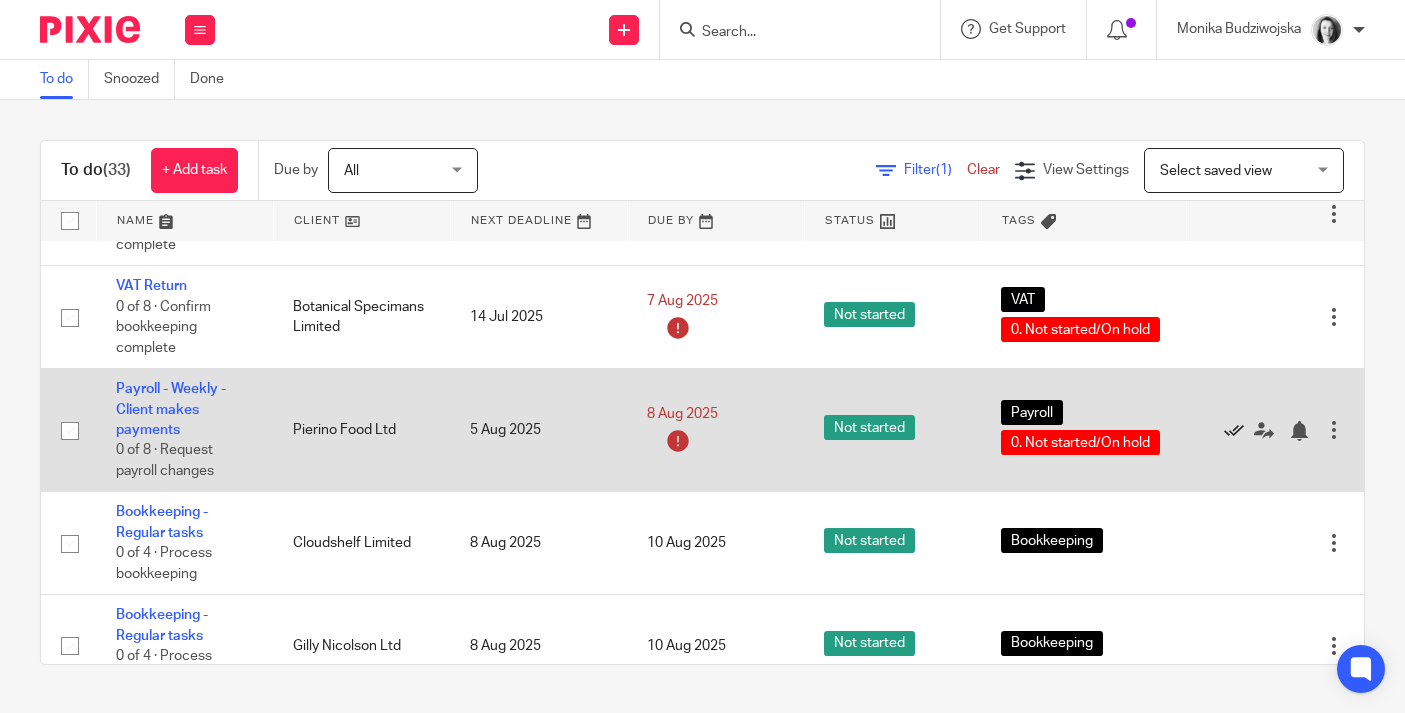 click at bounding box center [1234, 431] 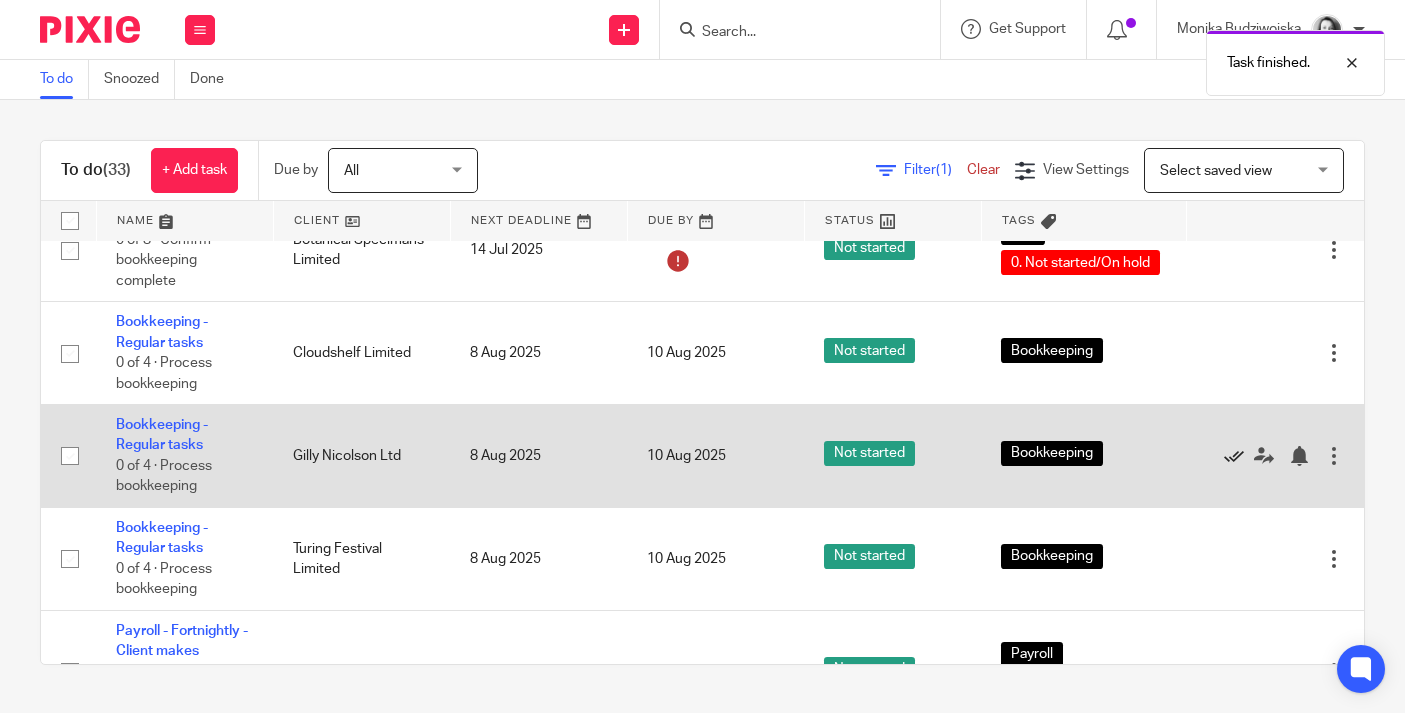 scroll, scrollTop: 1956, scrollLeft: 0, axis: vertical 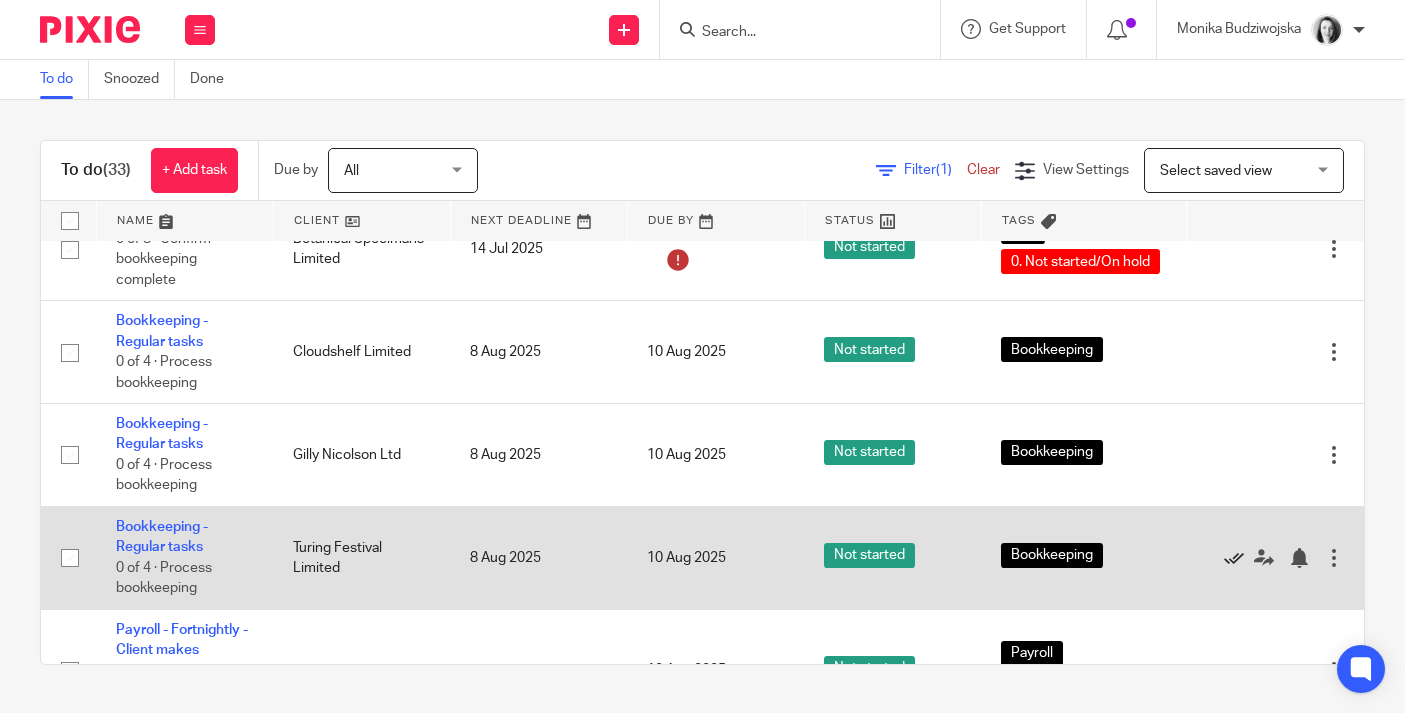 click at bounding box center [1234, 558] 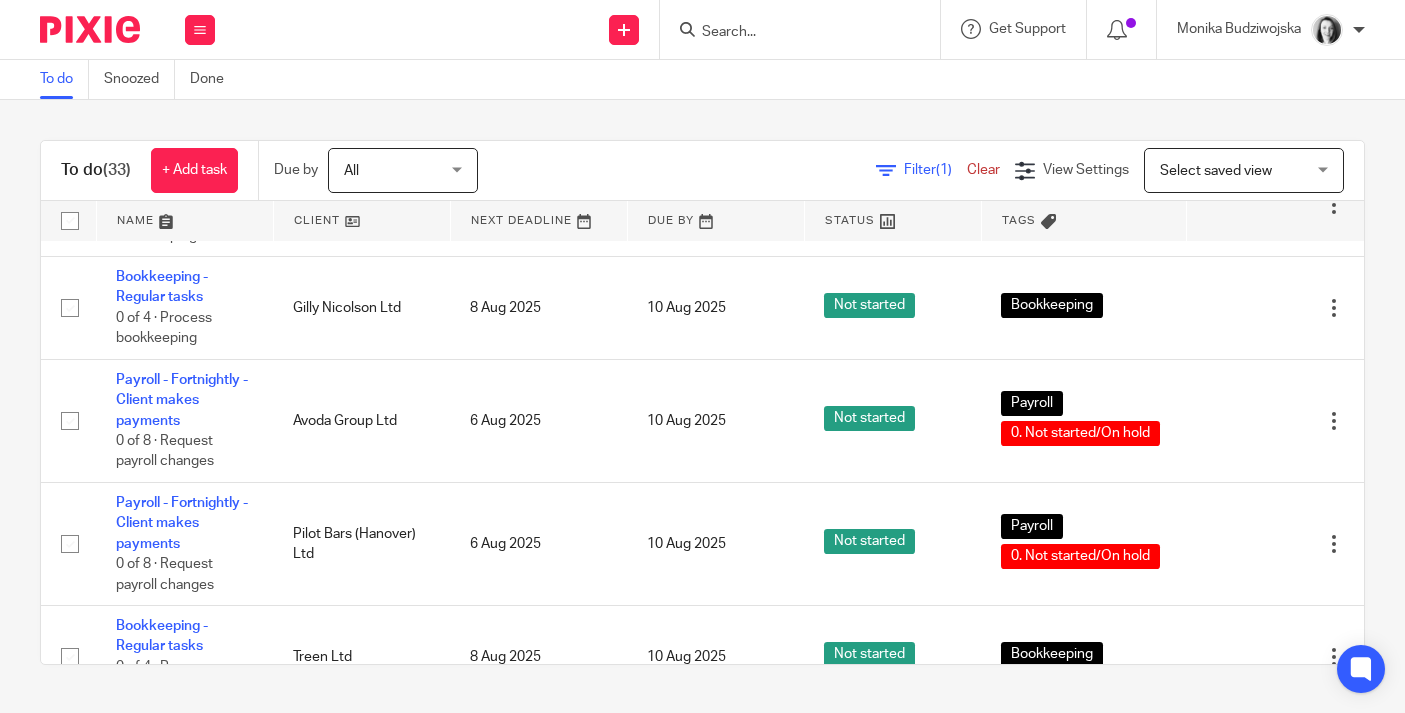 scroll, scrollTop: 2108, scrollLeft: 0, axis: vertical 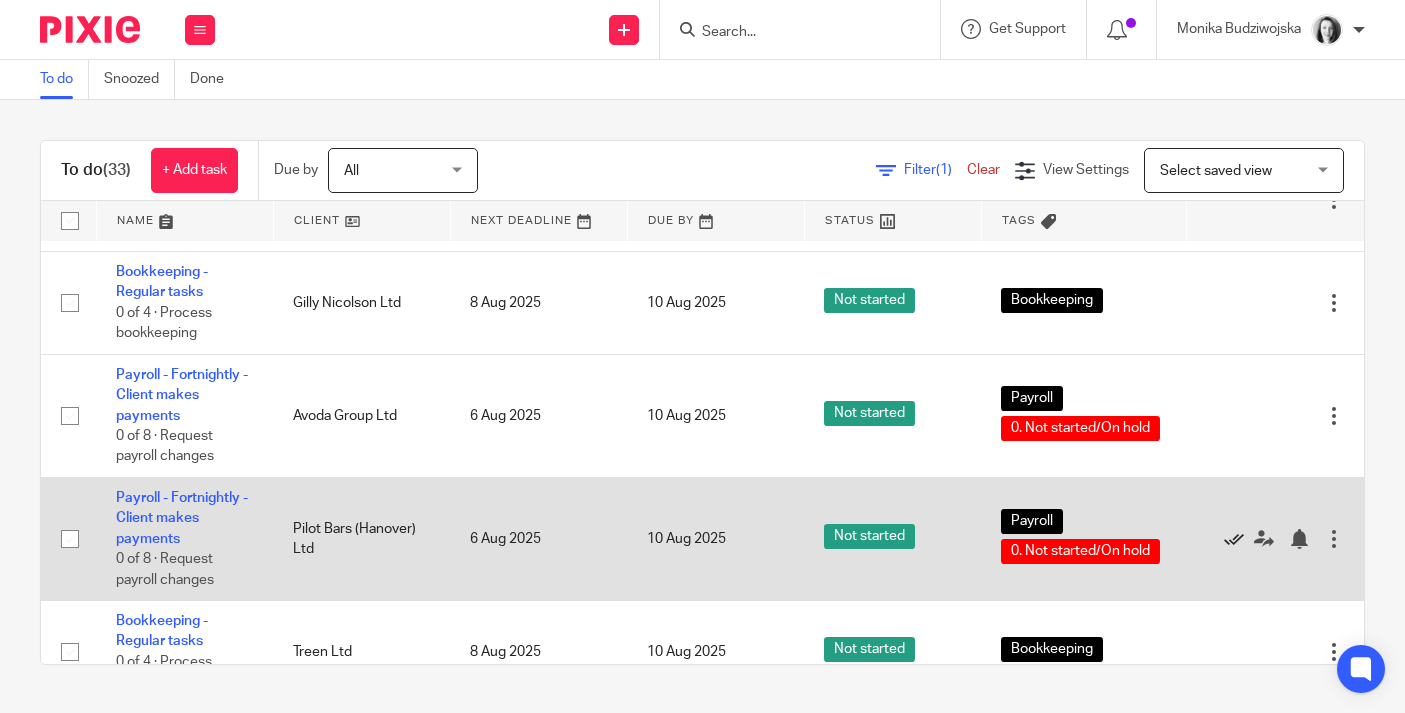 click at bounding box center (1234, 539) 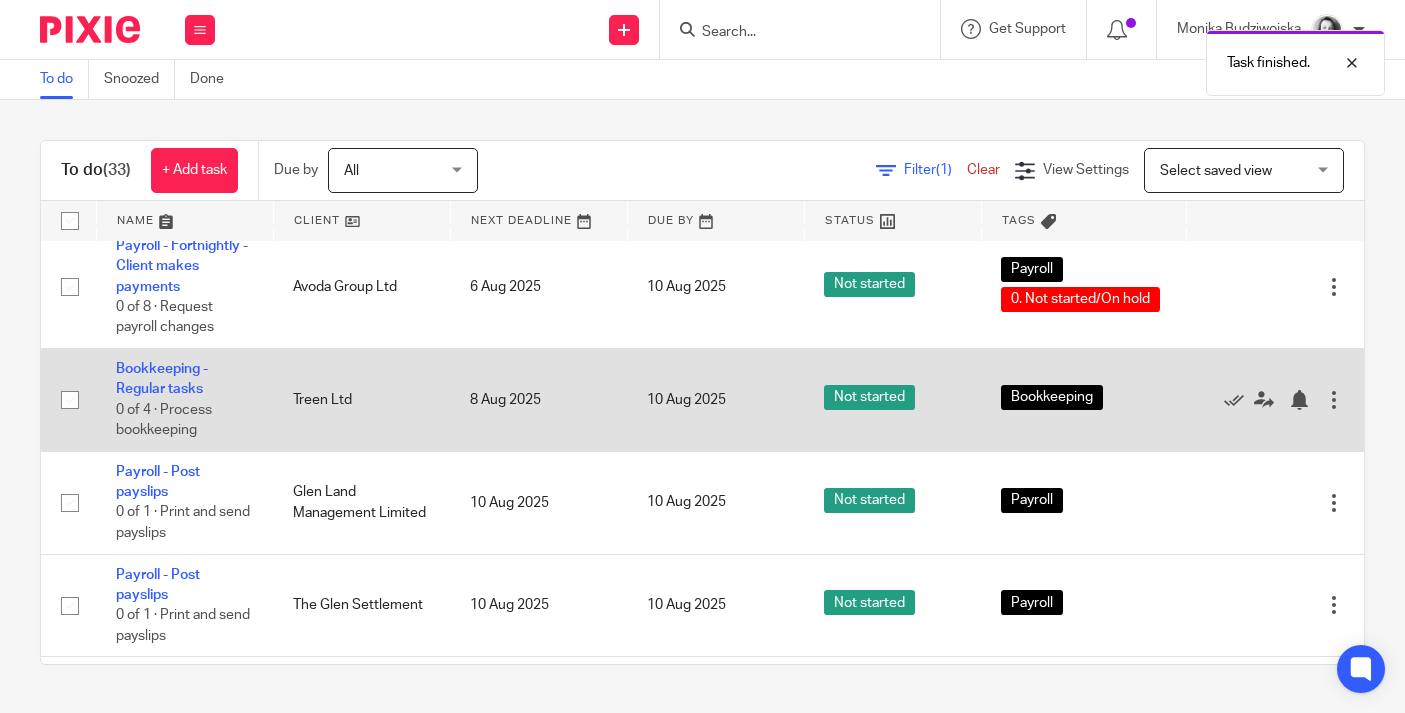 scroll, scrollTop: 2239, scrollLeft: 0, axis: vertical 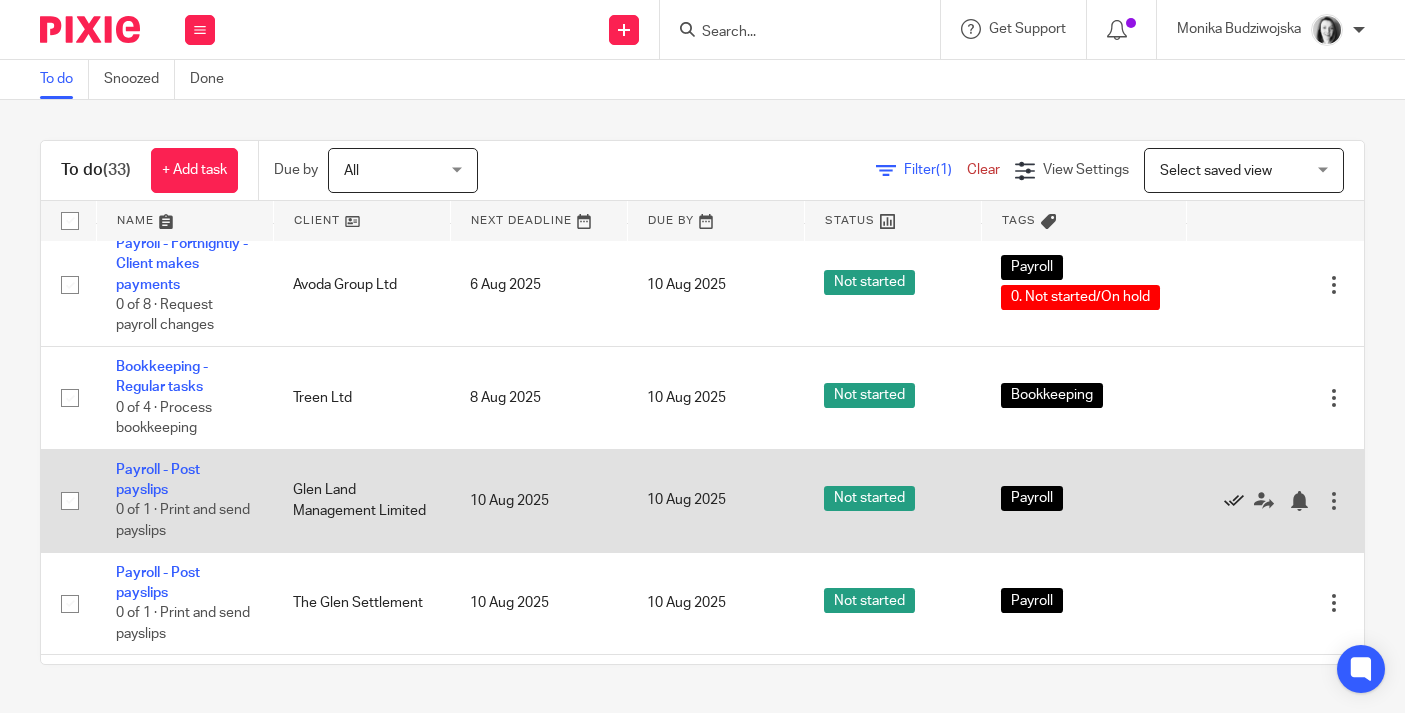 click at bounding box center (1234, 501) 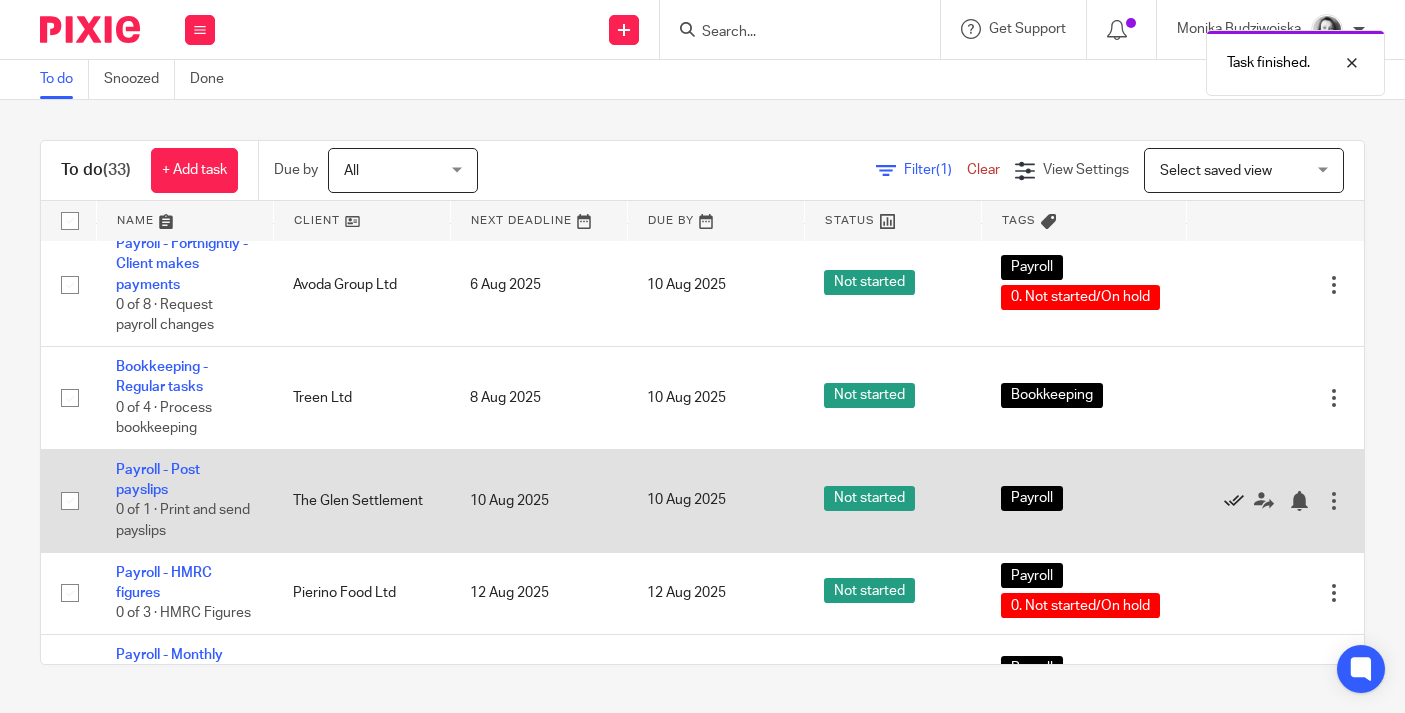 click at bounding box center (1234, 501) 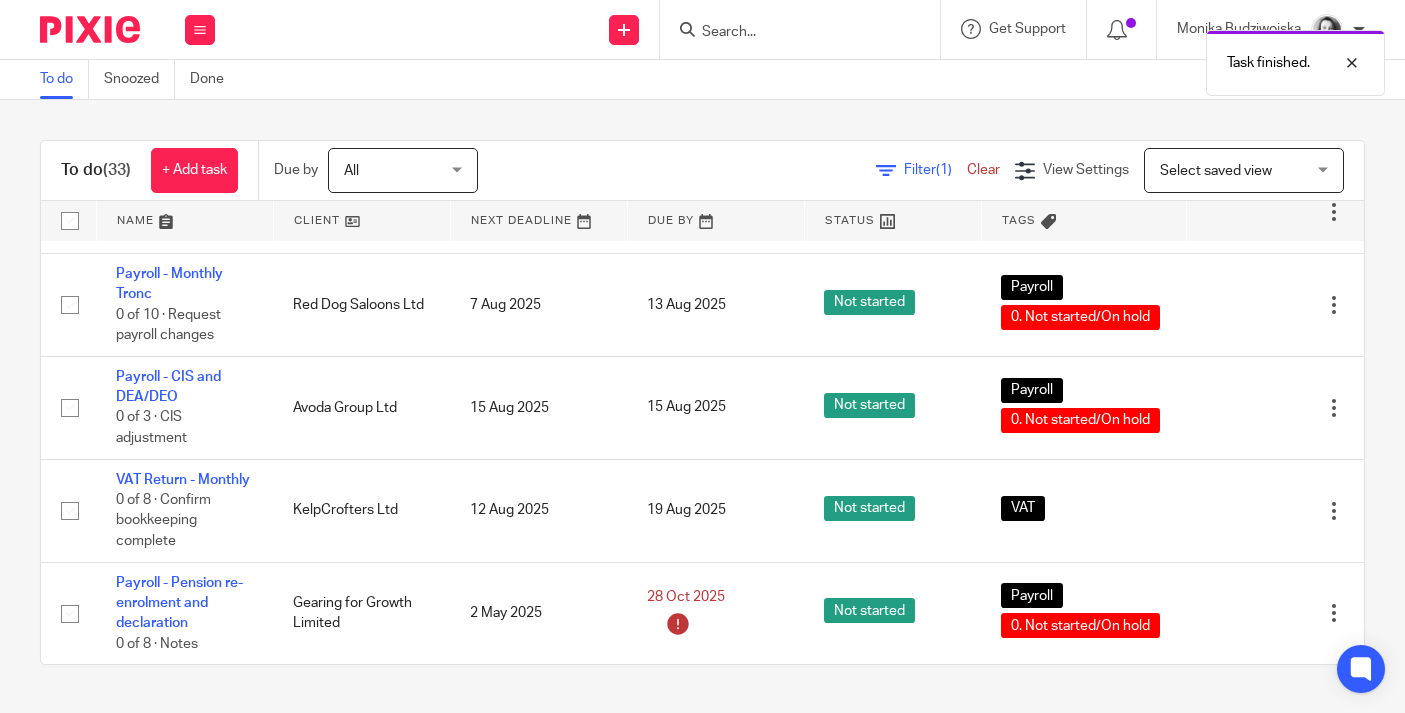scroll, scrollTop: 2586, scrollLeft: 0, axis: vertical 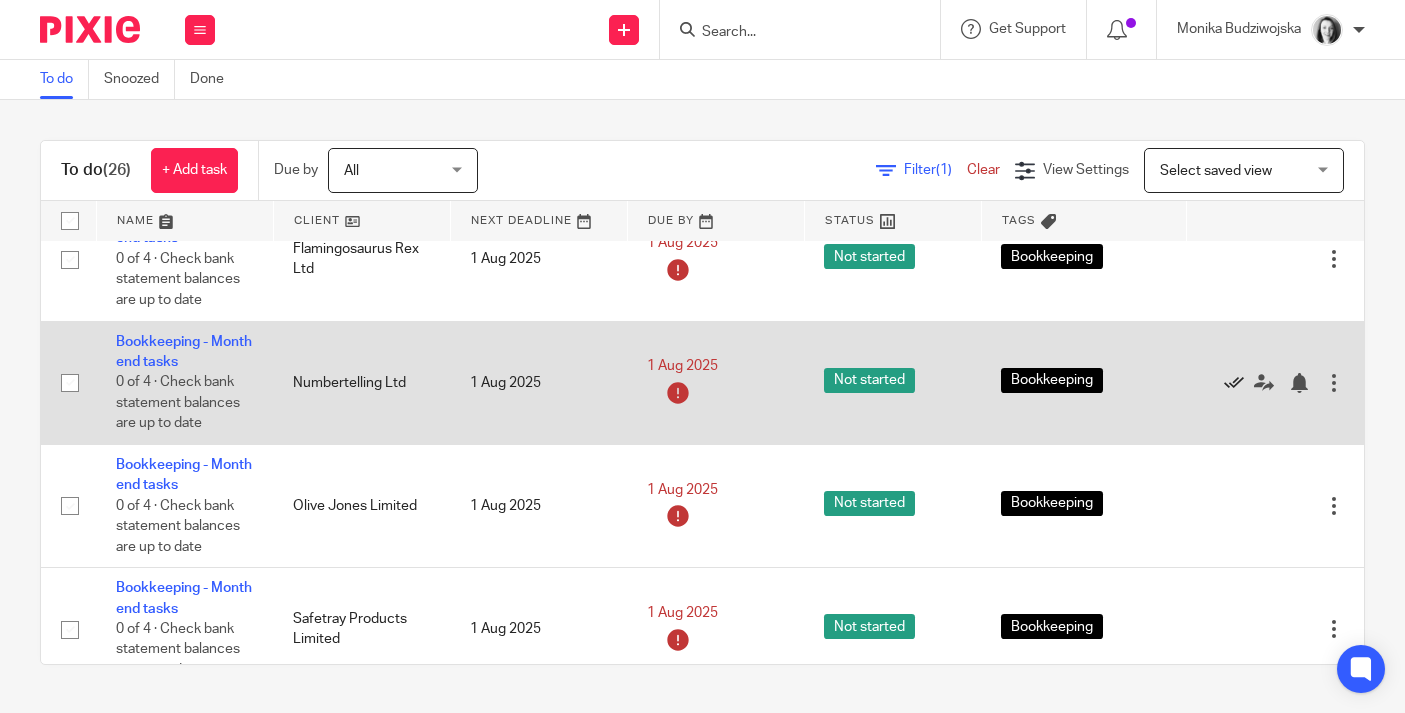 click at bounding box center [1234, 383] 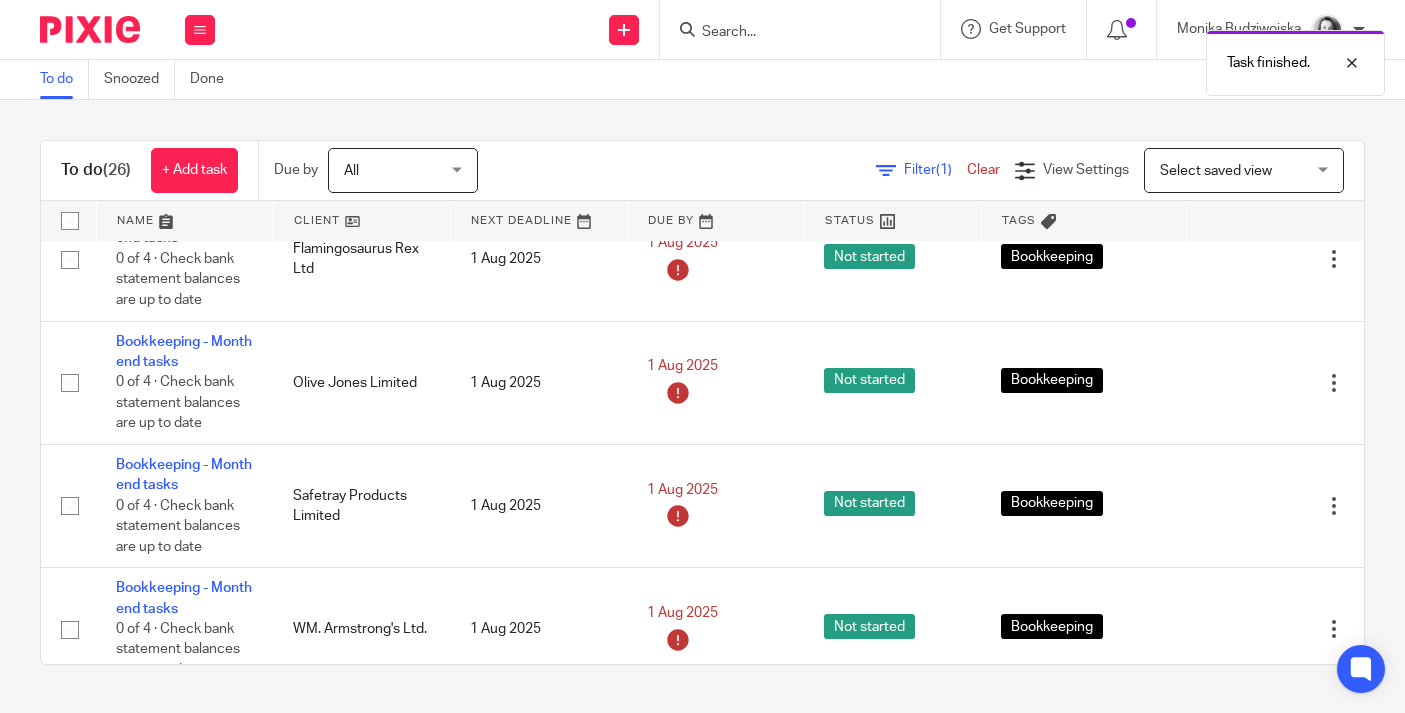 click at bounding box center [1234, 383] 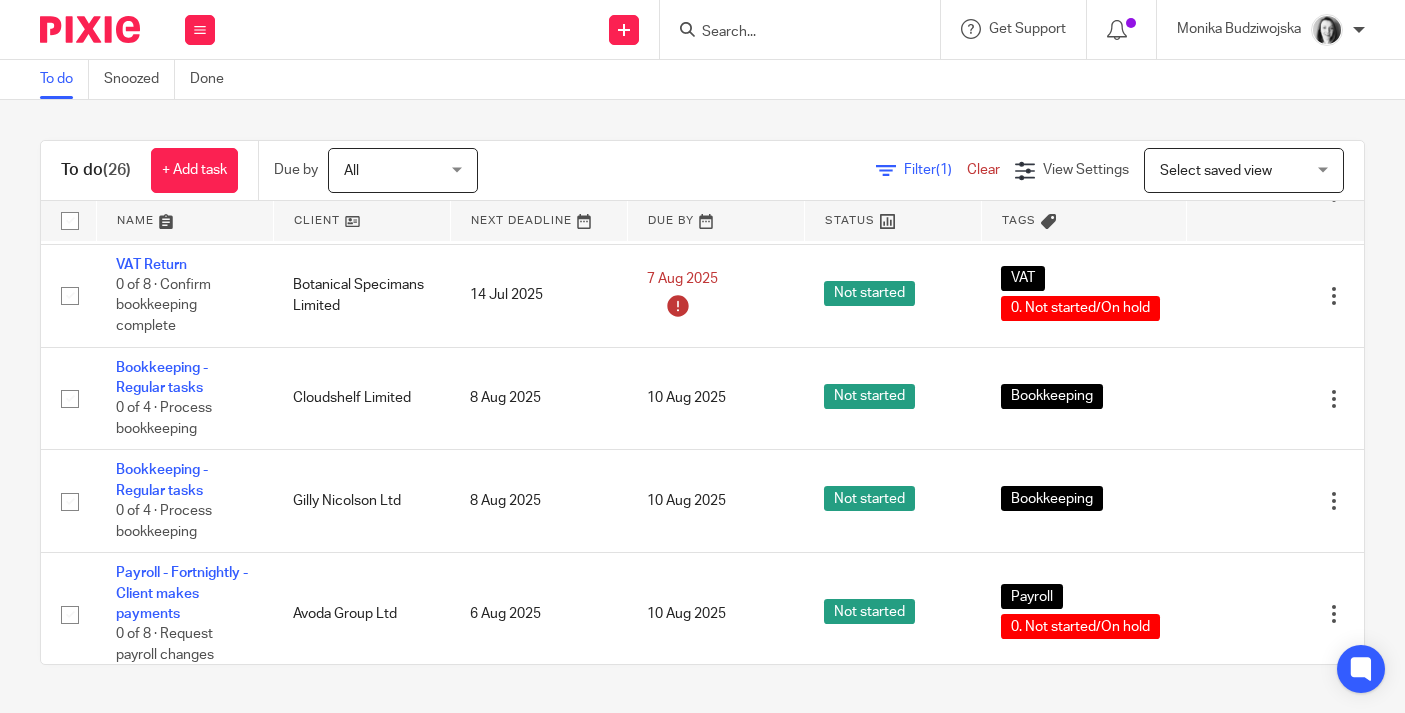 scroll, scrollTop: 1711, scrollLeft: 0, axis: vertical 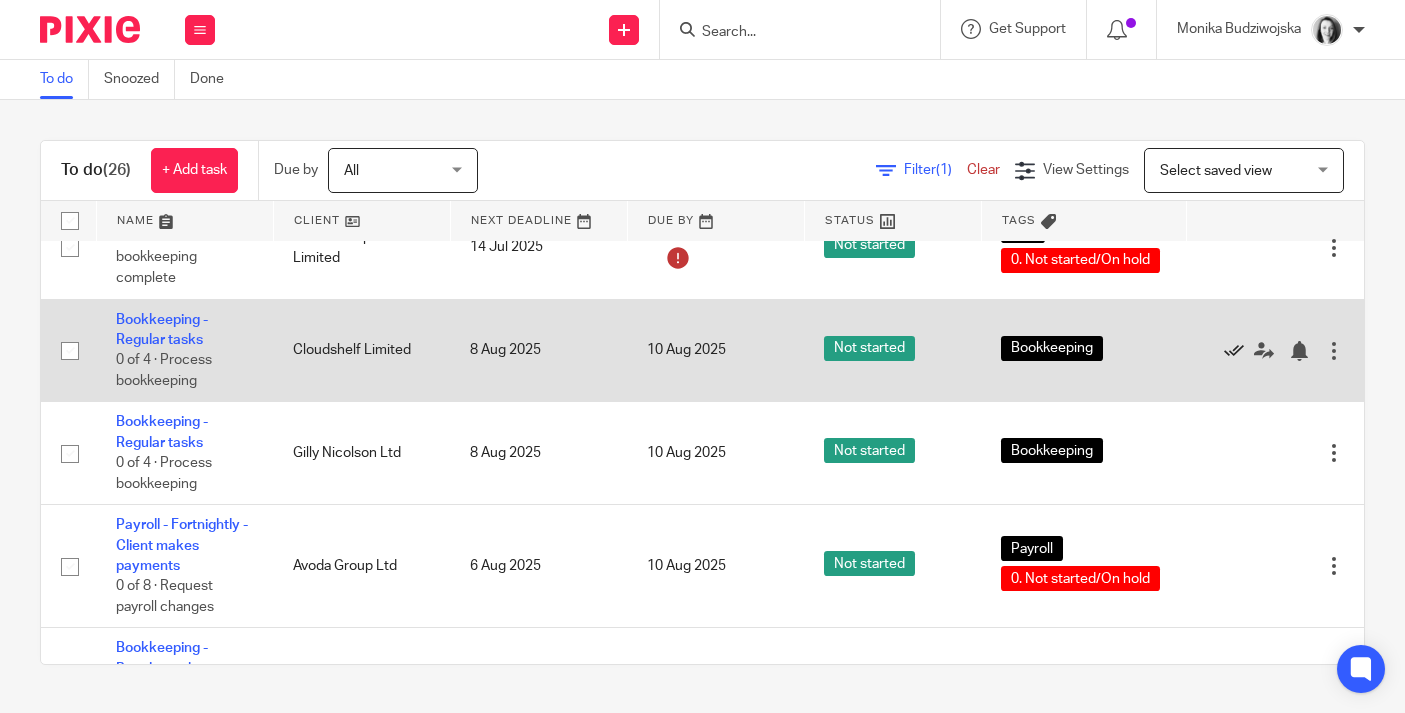 click at bounding box center [1234, 351] 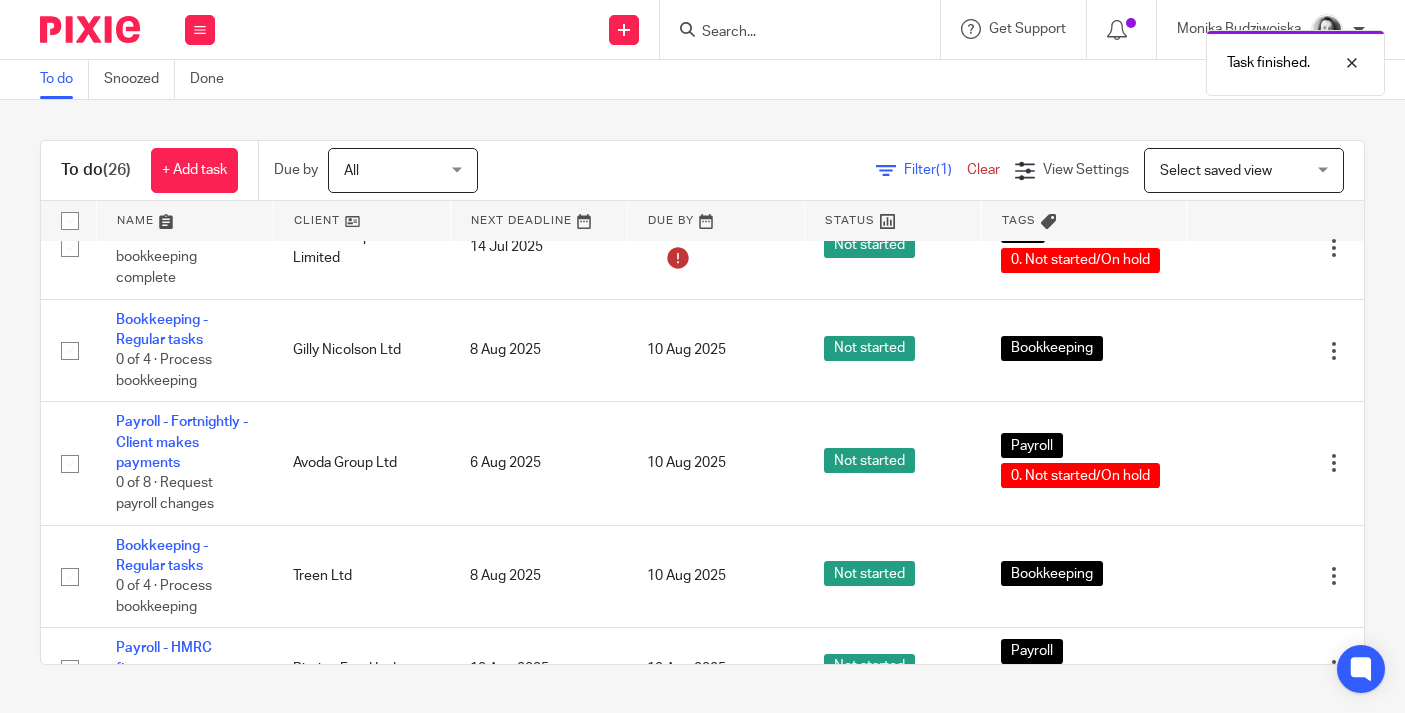 click at bounding box center [1234, 351] 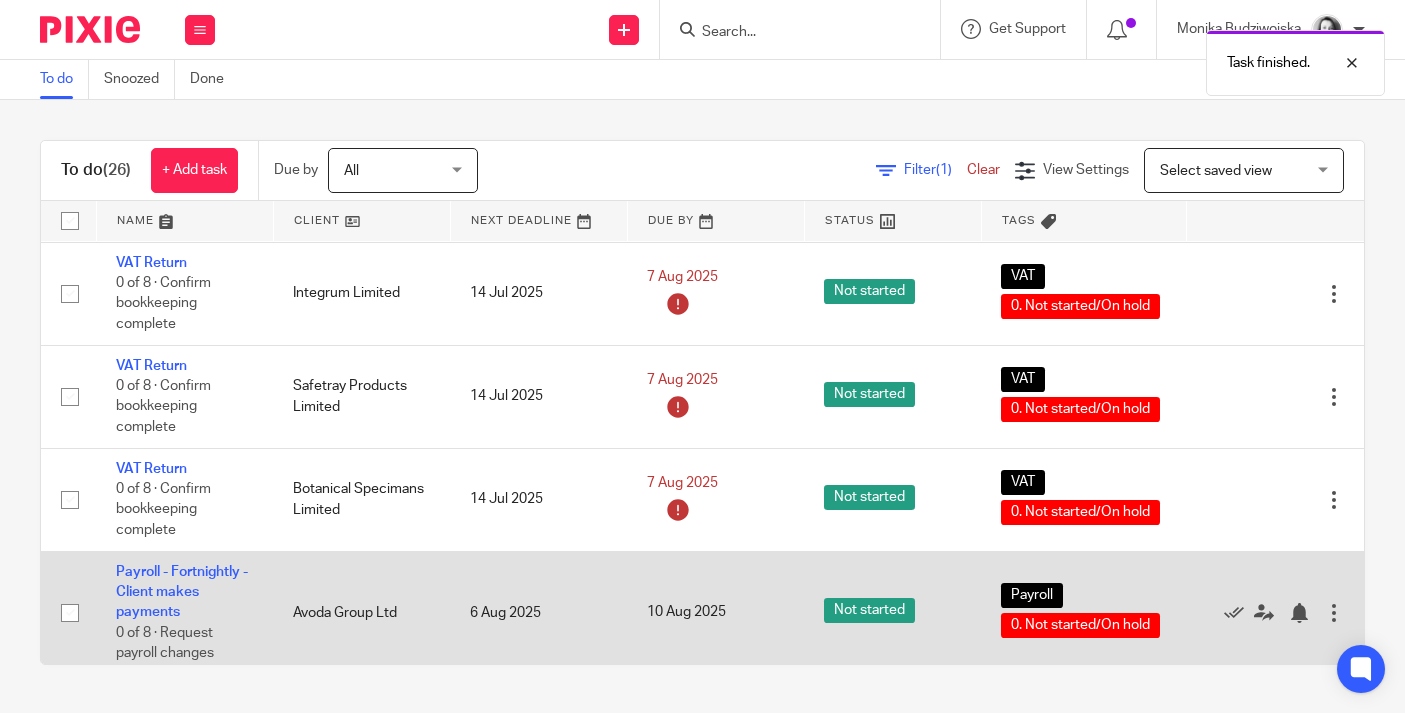 scroll, scrollTop: 1454, scrollLeft: 0, axis: vertical 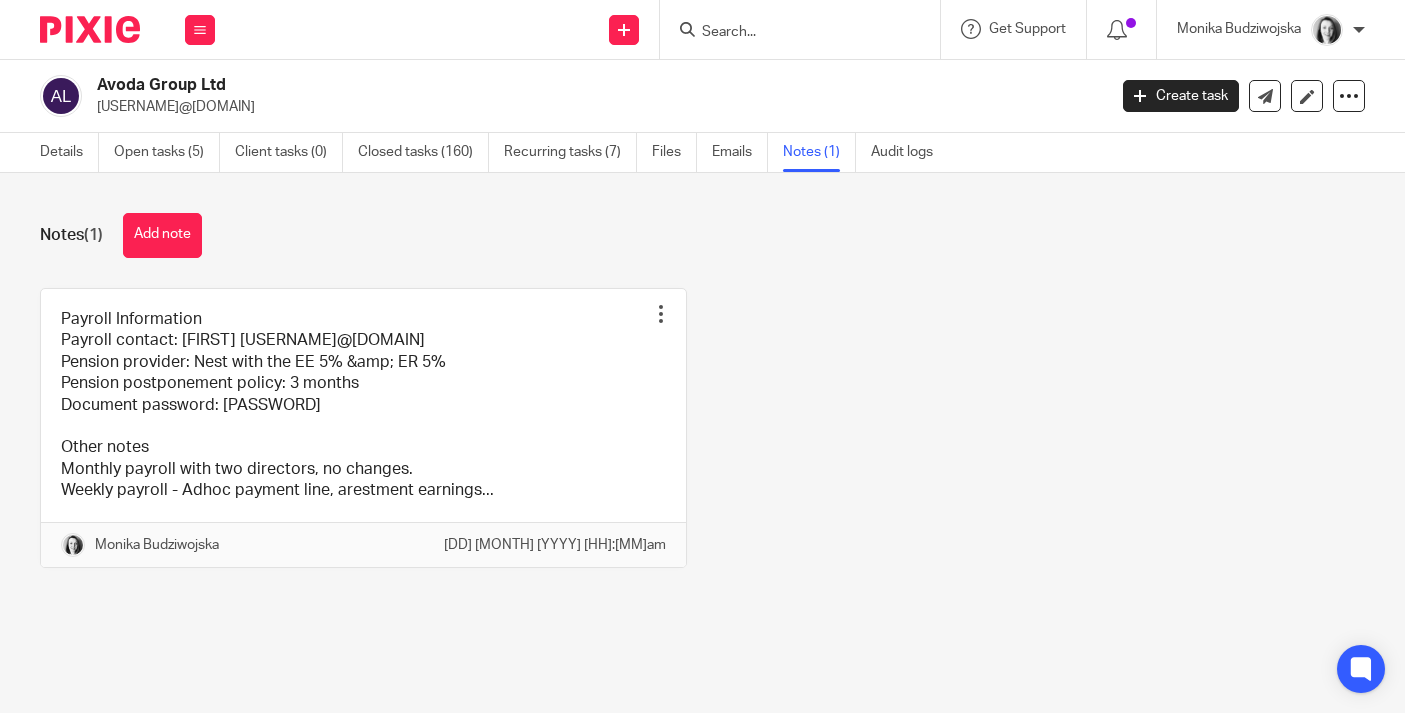click at bounding box center [790, 33] 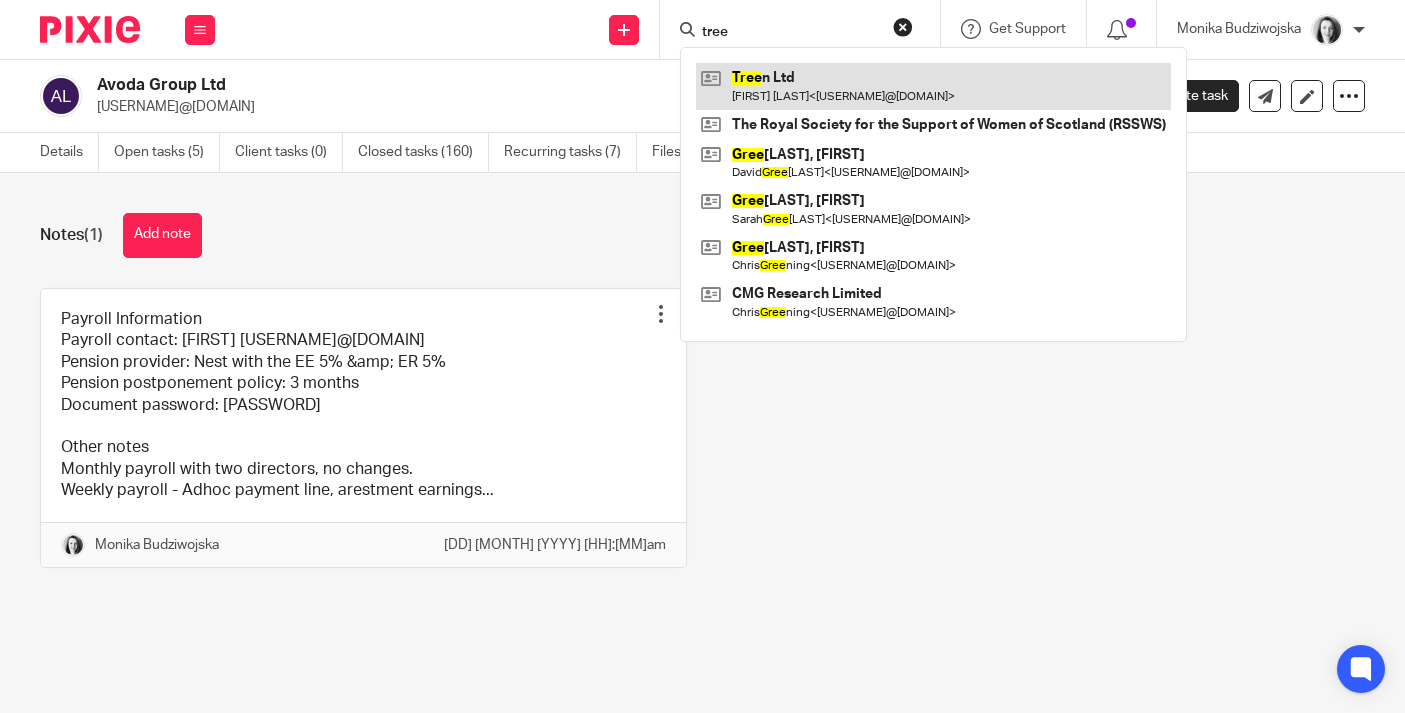 type on "tree" 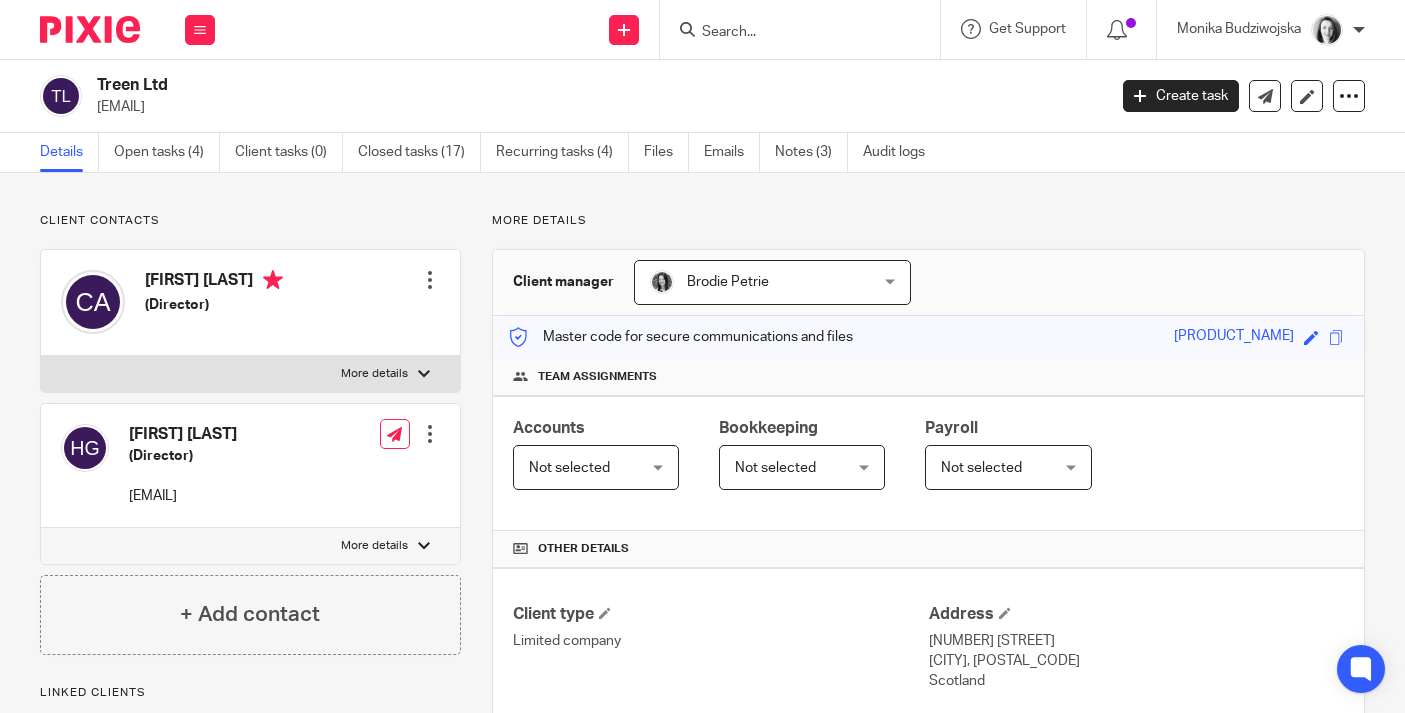 scroll, scrollTop: 0, scrollLeft: 0, axis: both 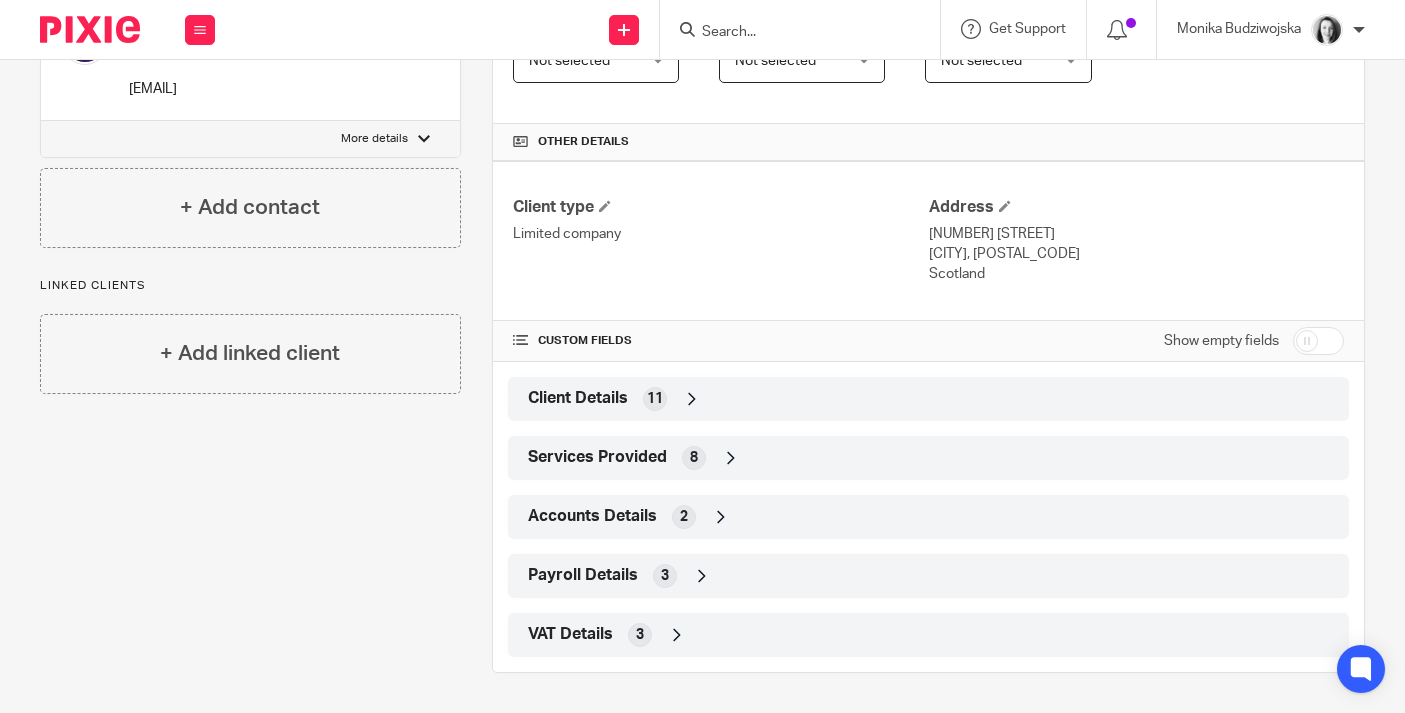 click on "VAT Details   3" at bounding box center [928, 635] 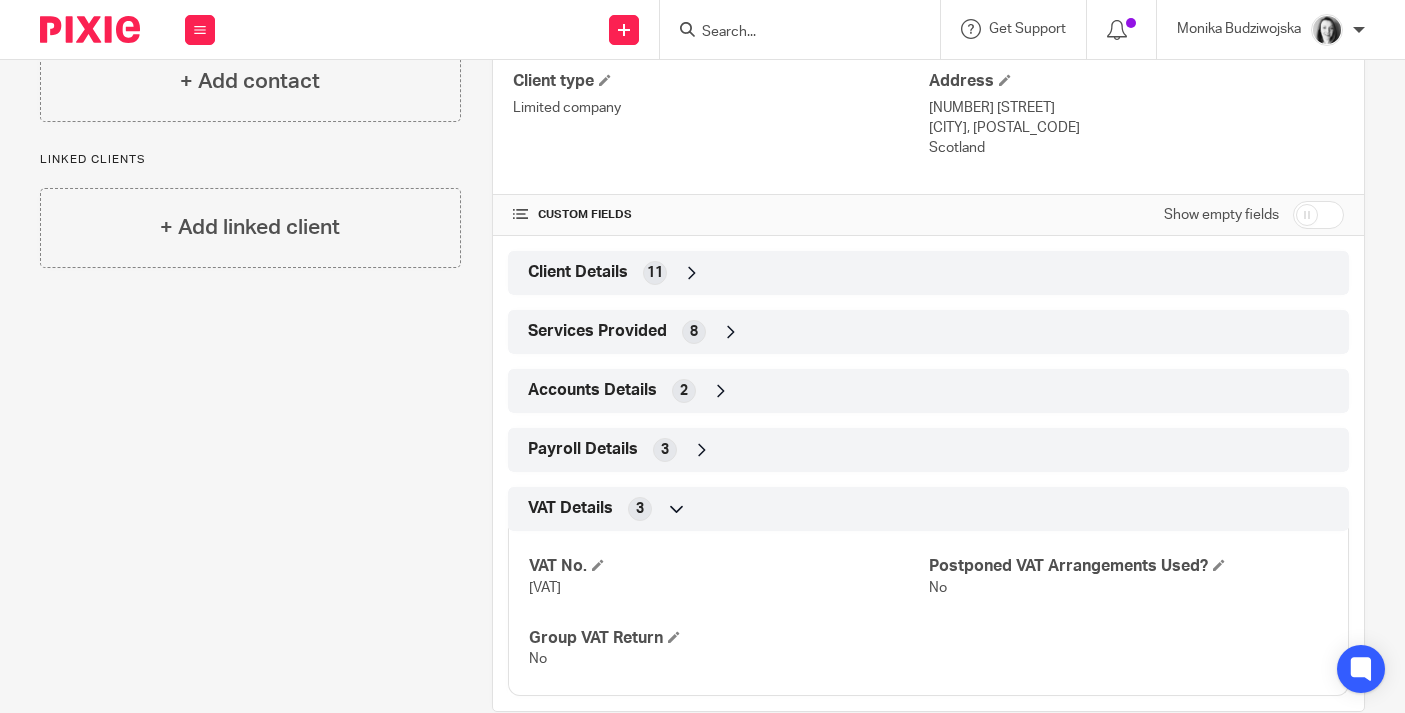 scroll, scrollTop: 572, scrollLeft: 0, axis: vertical 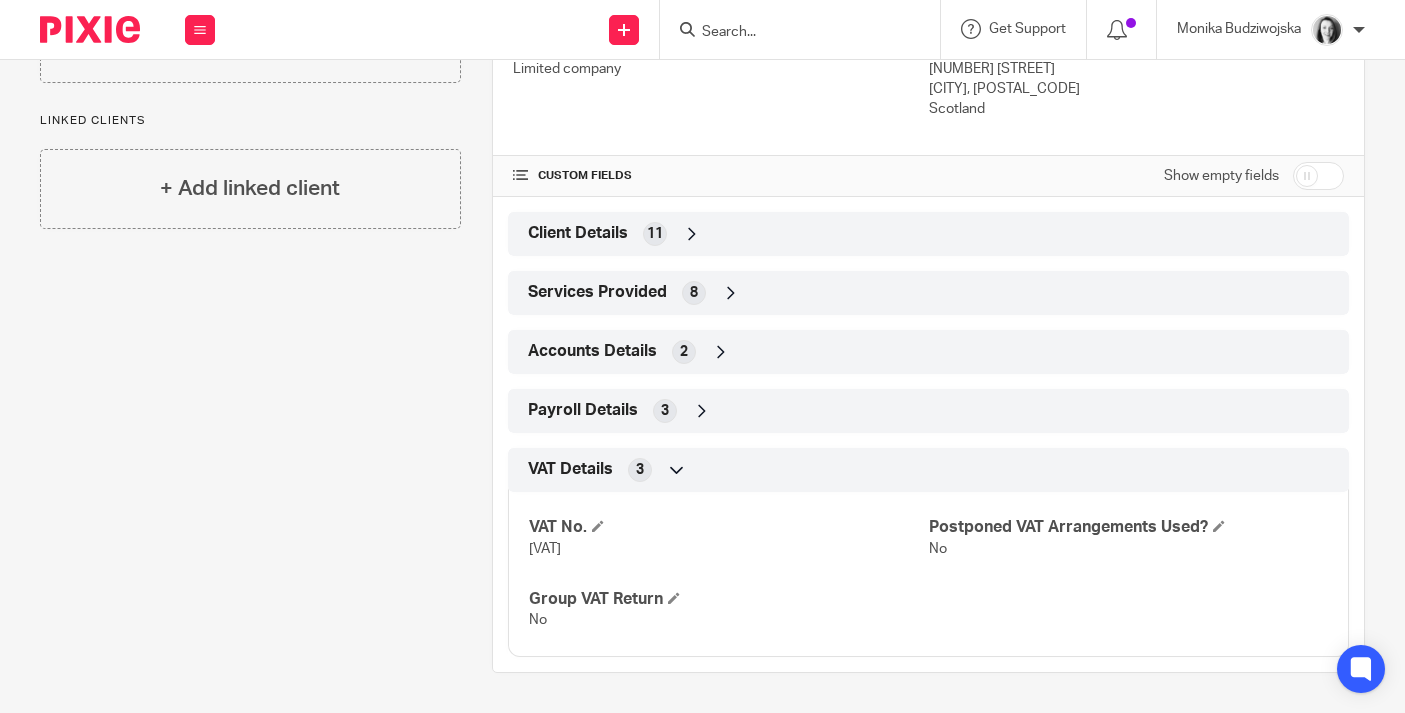 drag, startPoint x: 606, startPoint y: 550, endPoint x: 530, endPoint y: 553, distance: 76.05919 